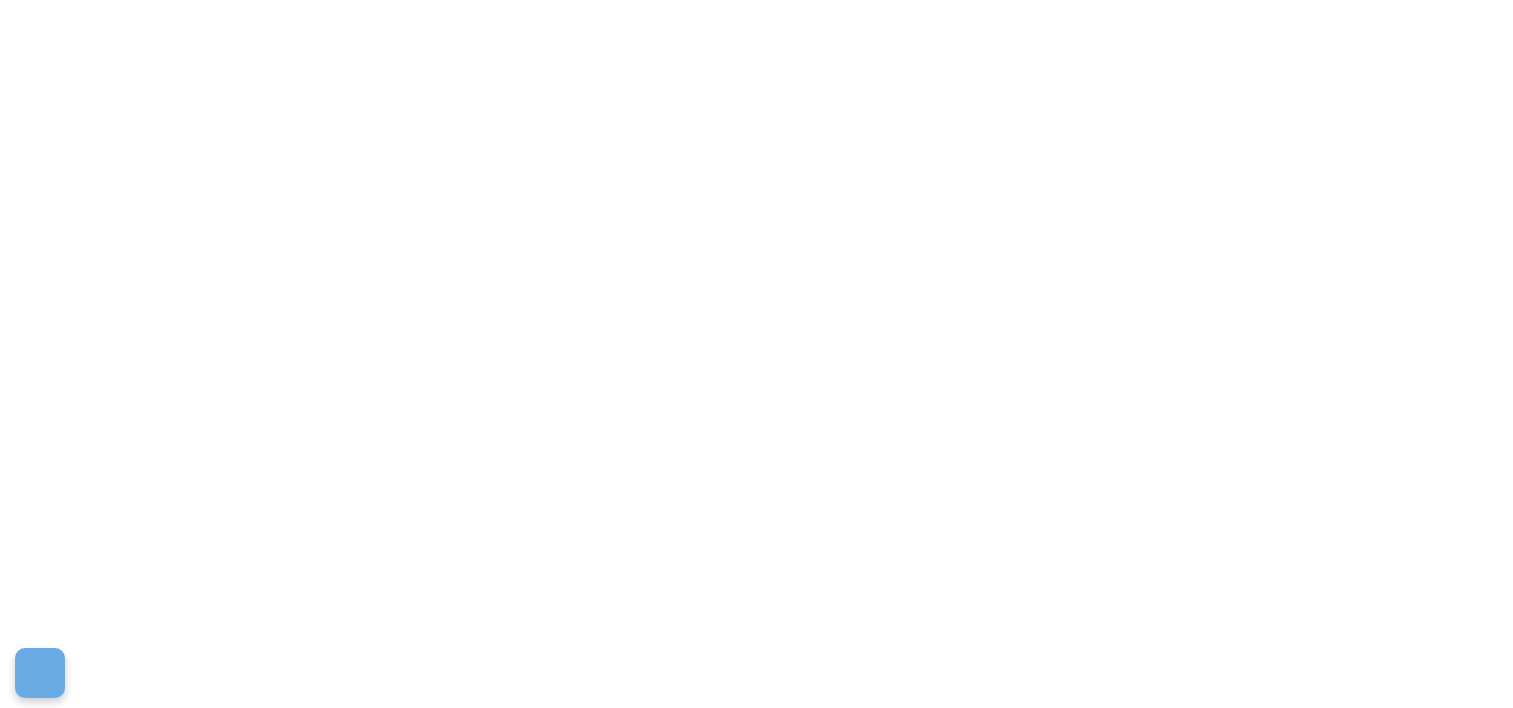 scroll, scrollTop: 0, scrollLeft: 0, axis: both 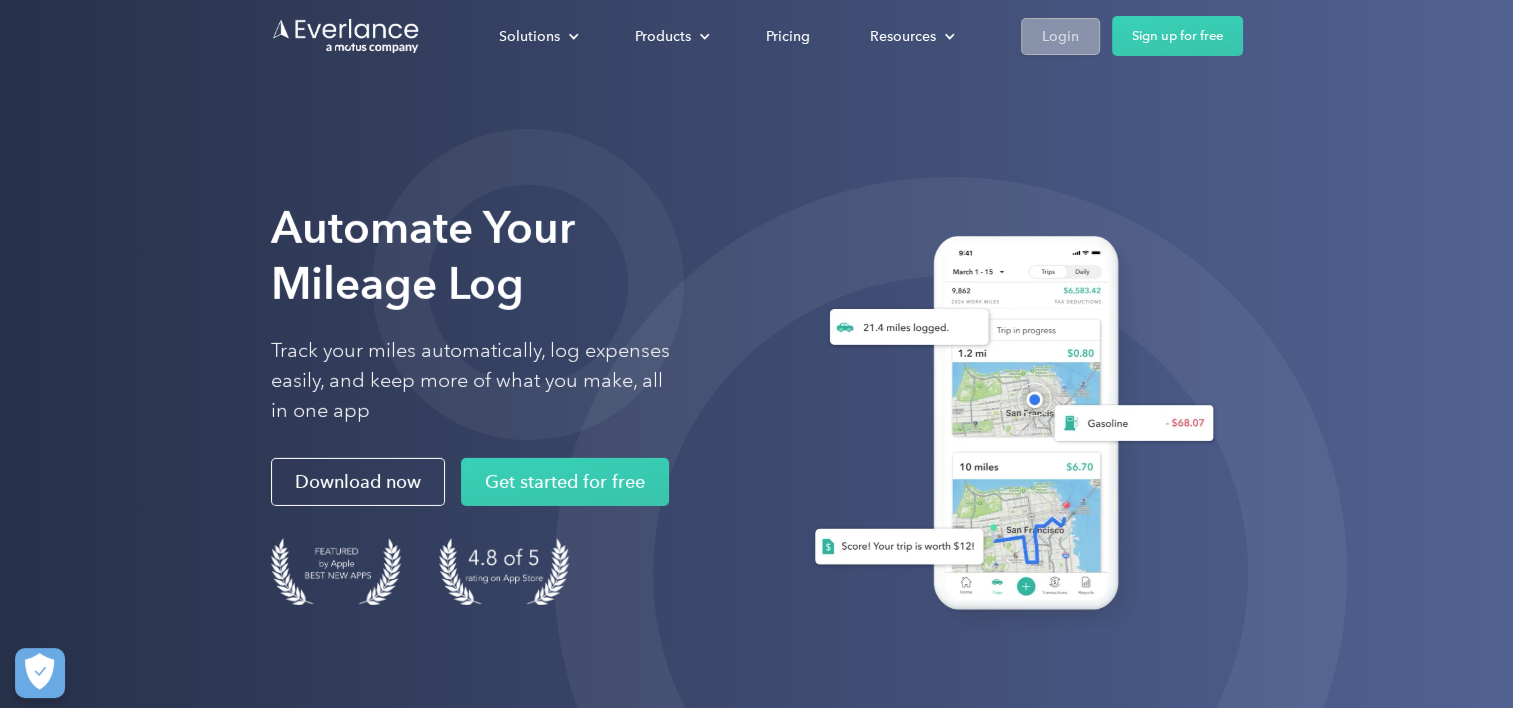 click on "Login" at bounding box center [1060, 36] 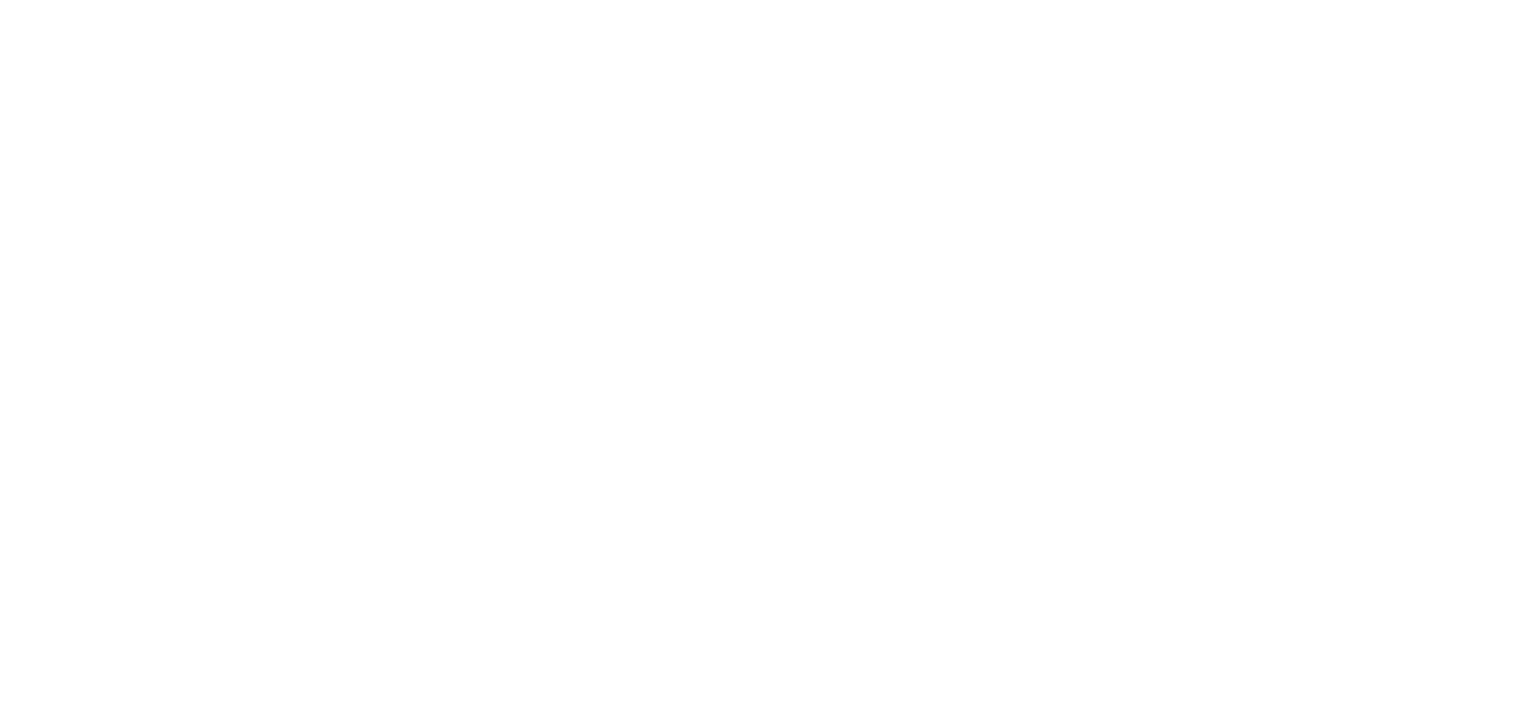 scroll, scrollTop: 0, scrollLeft: 0, axis: both 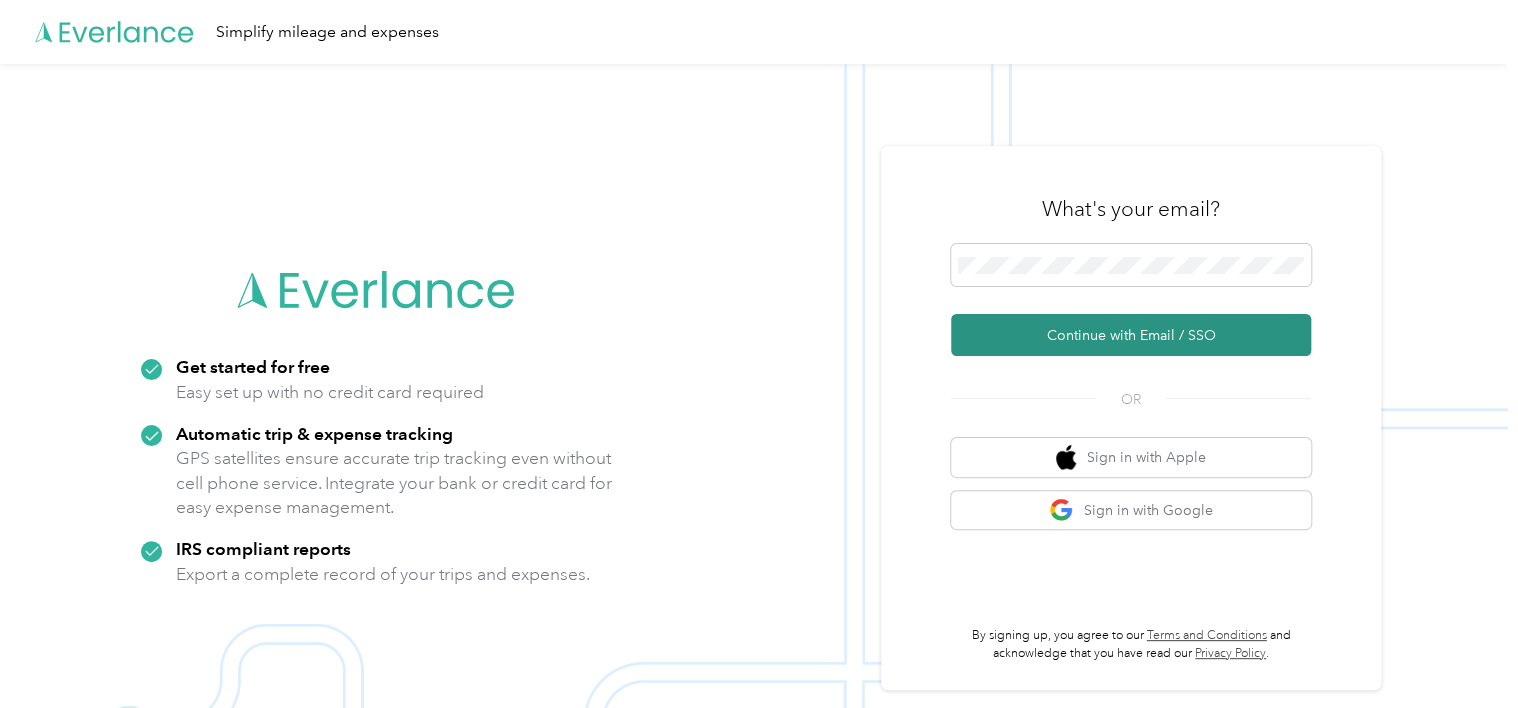 click on "Continue with Email / SSO" at bounding box center (1131, 335) 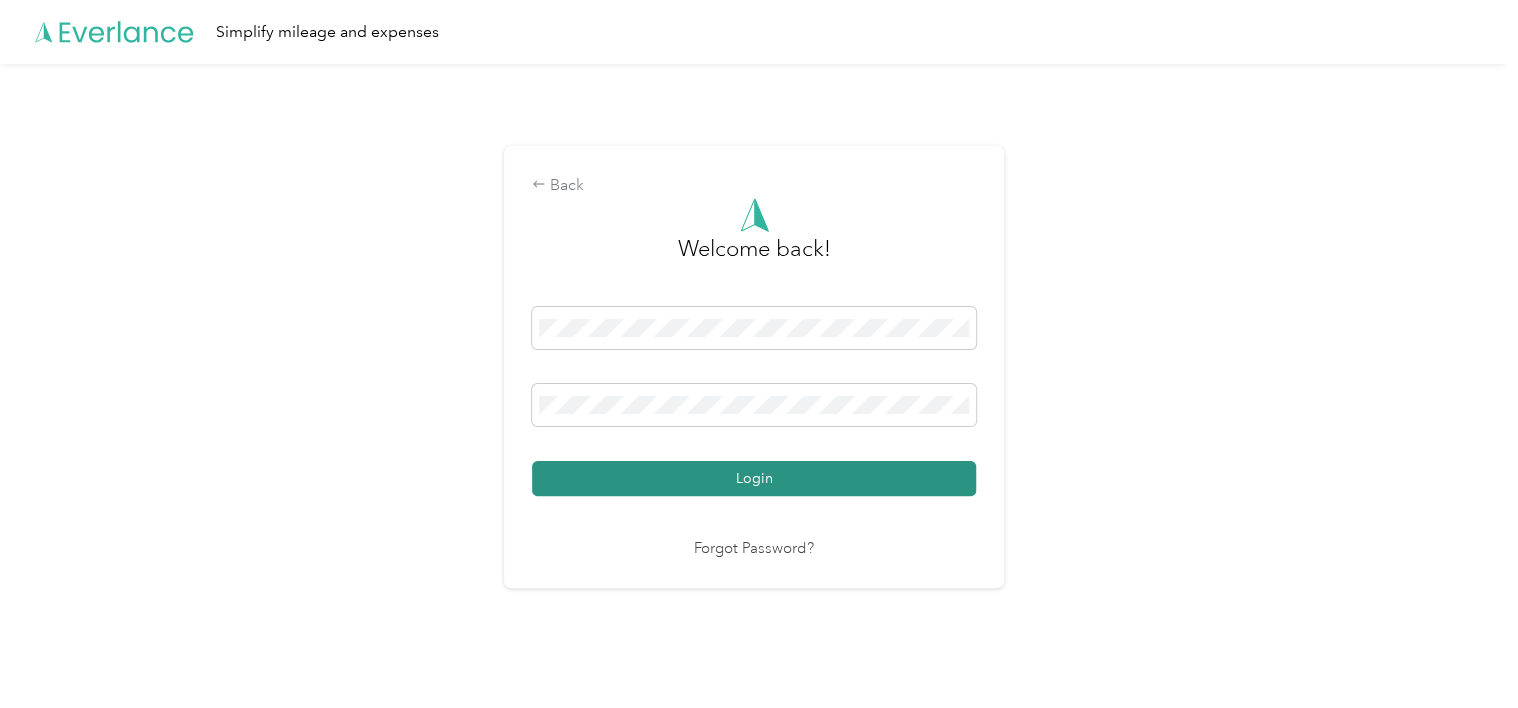 click on "Login" at bounding box center (754, 478) 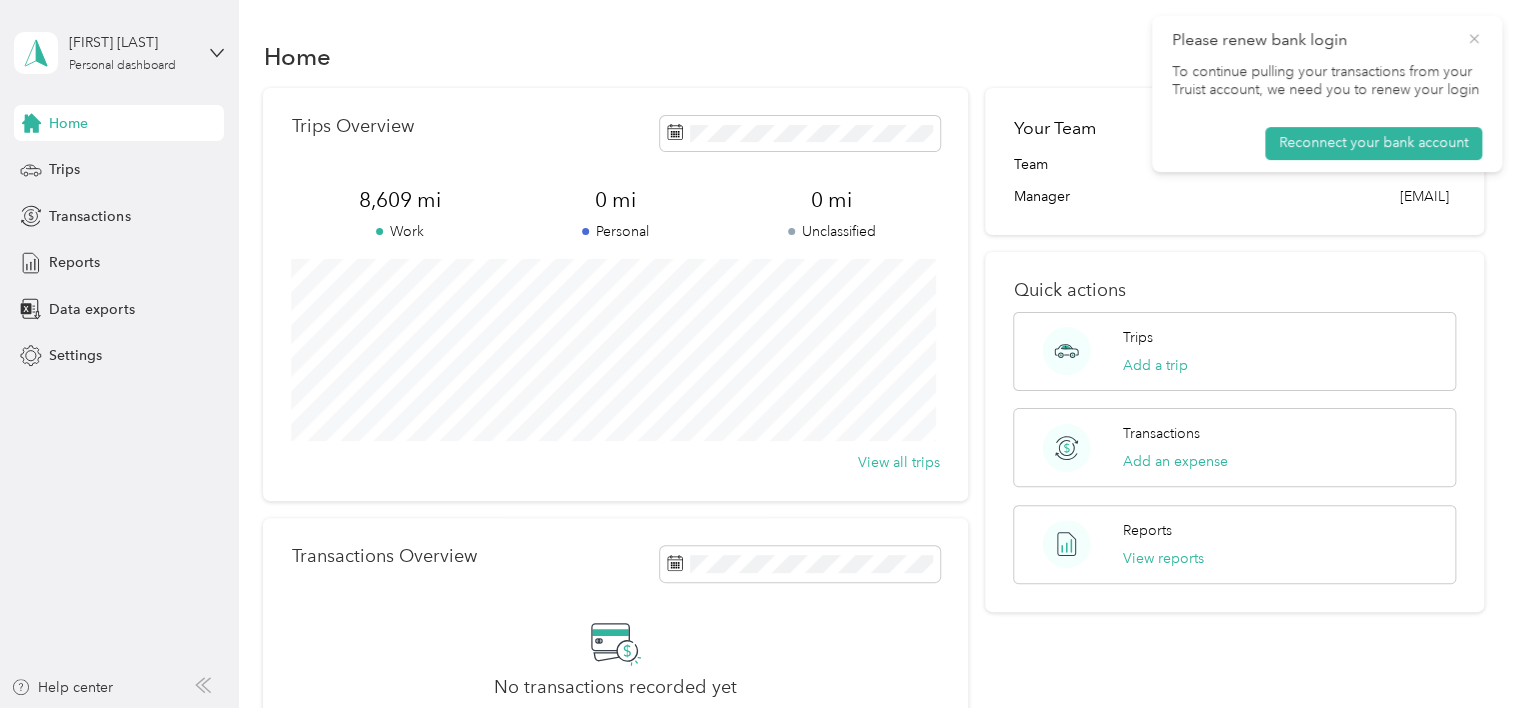 click 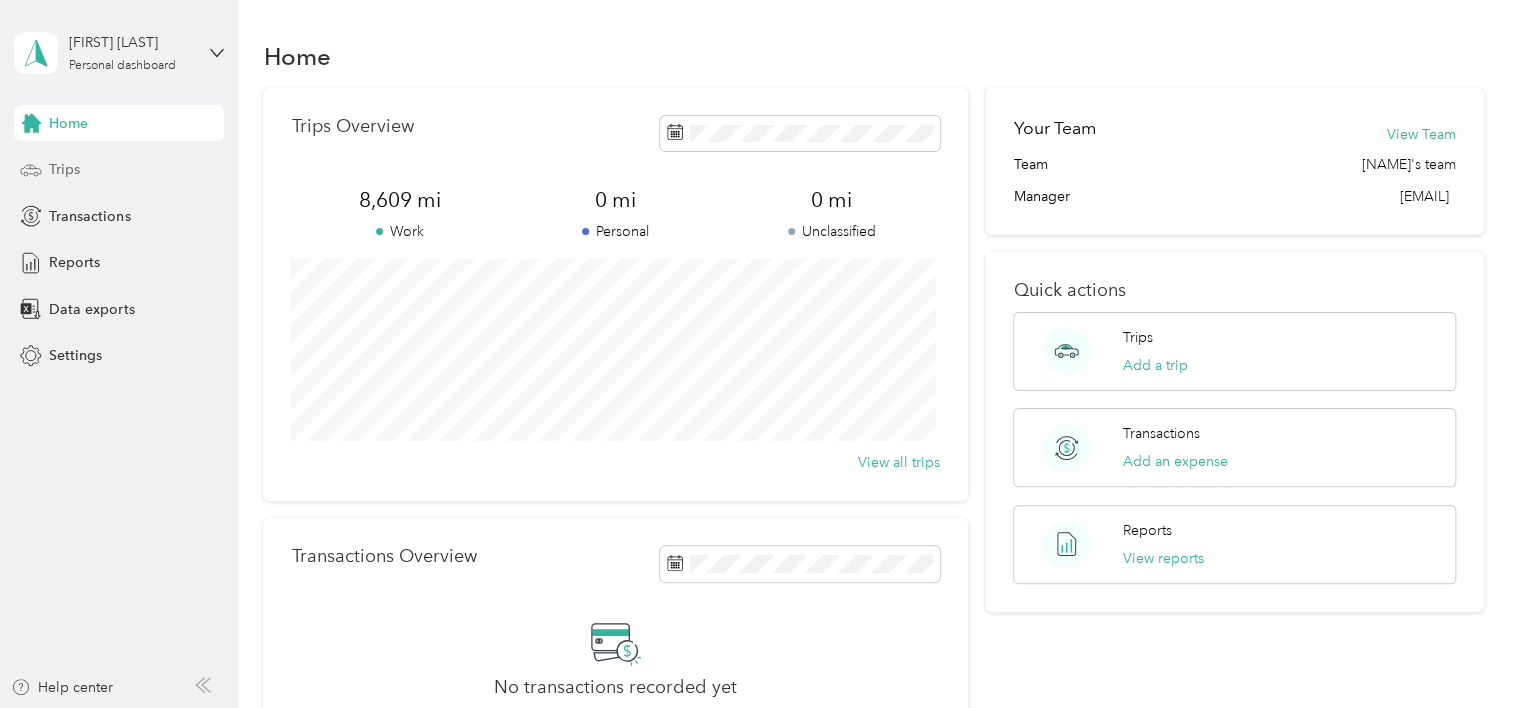 click on "Trips" at bounding box center [64, 169] 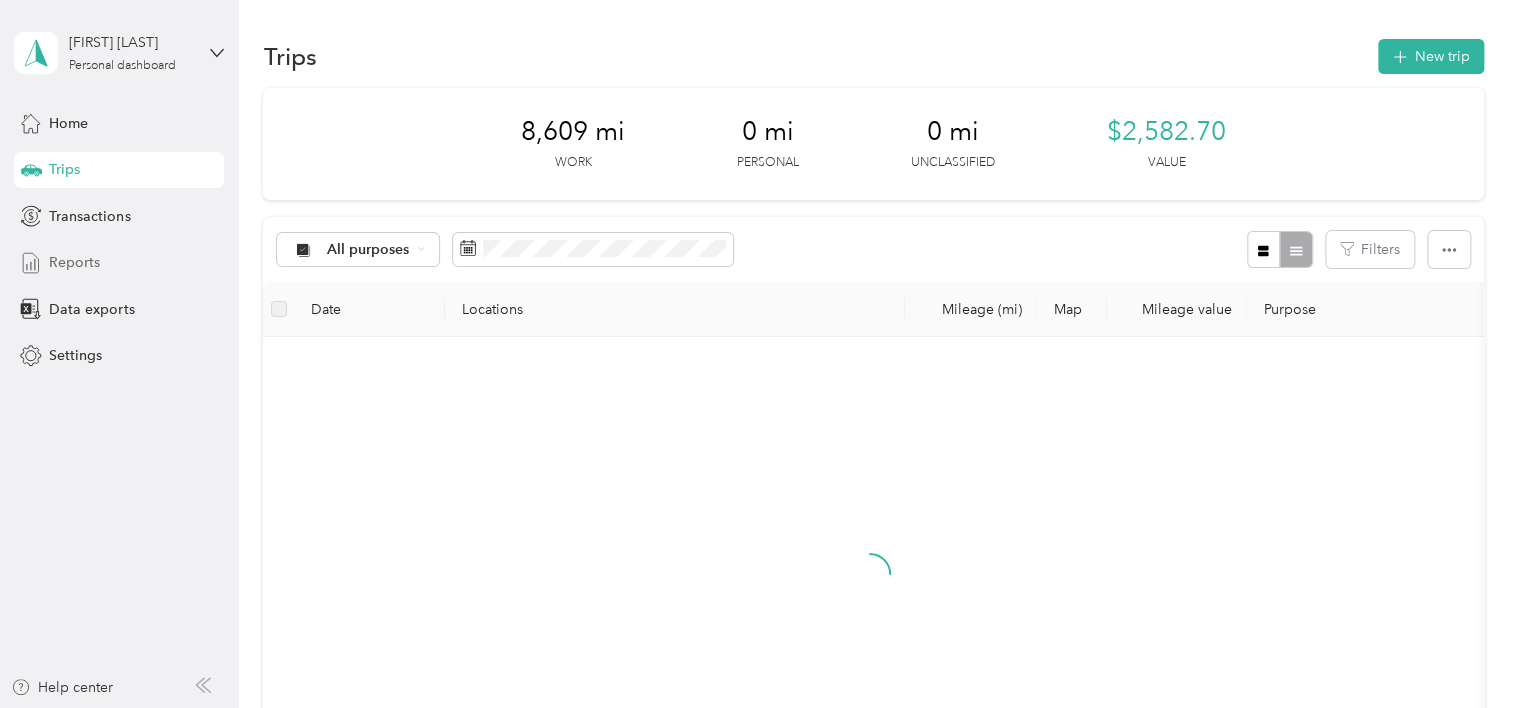 click on "Reports" at bounding box center [74, 262] 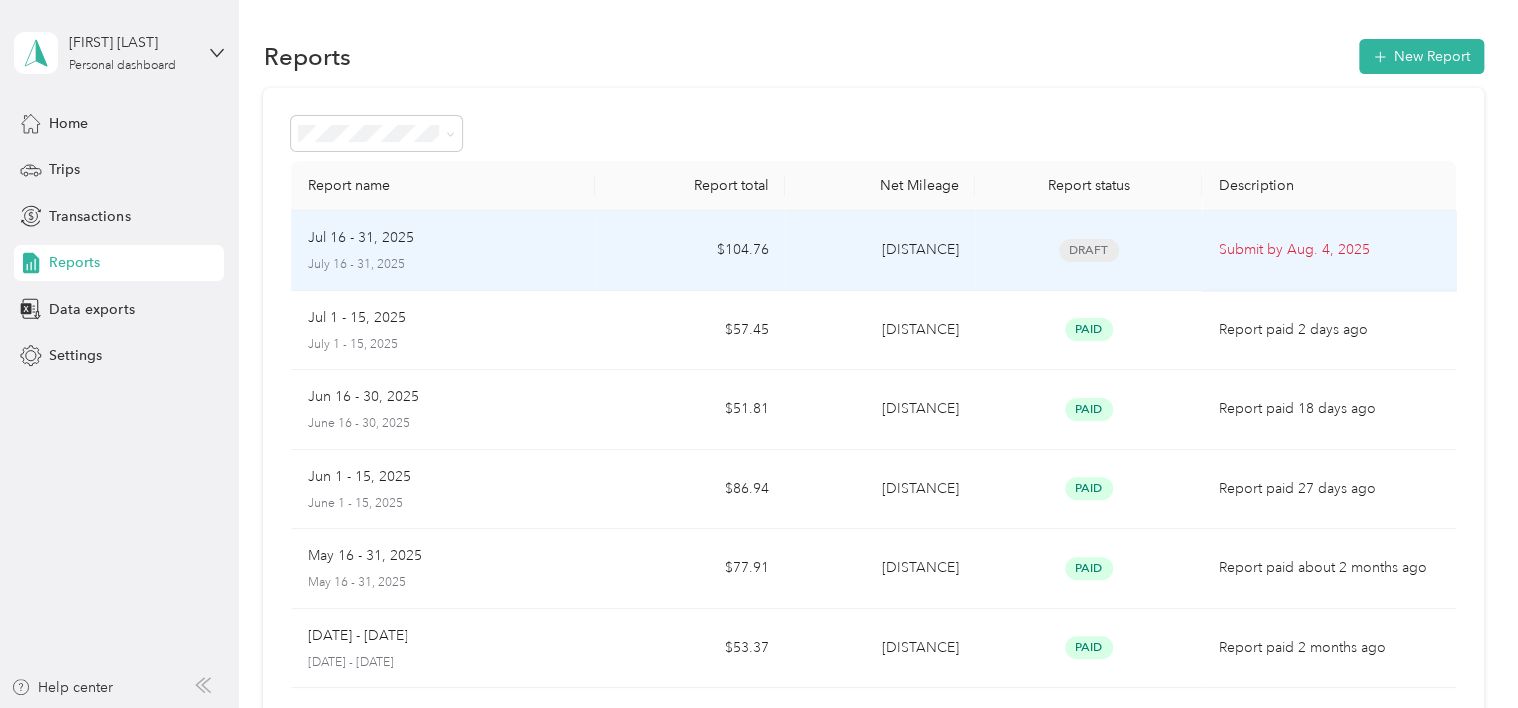 click on "Draft" at bounding box center (1089, 250) 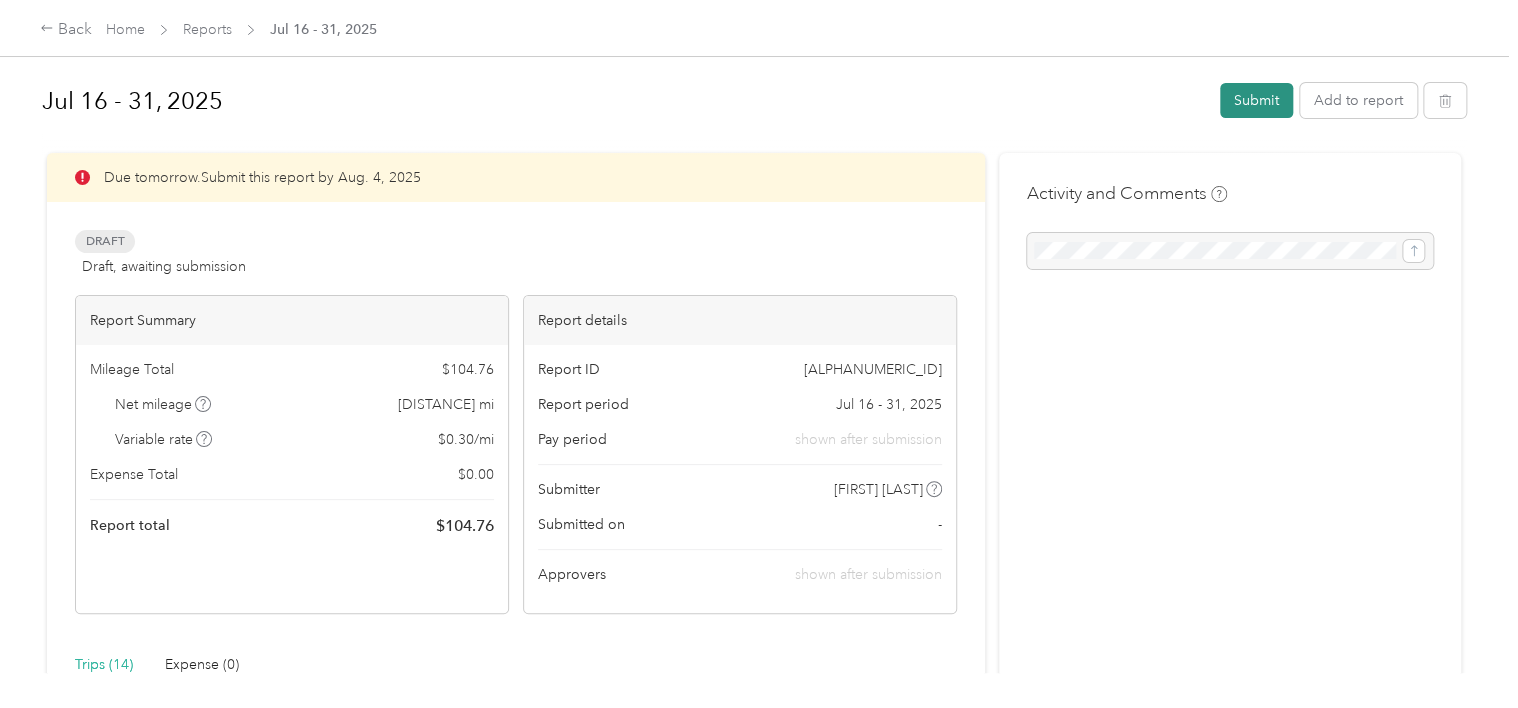 click on "Submit" at bounding box center [1256, 100] 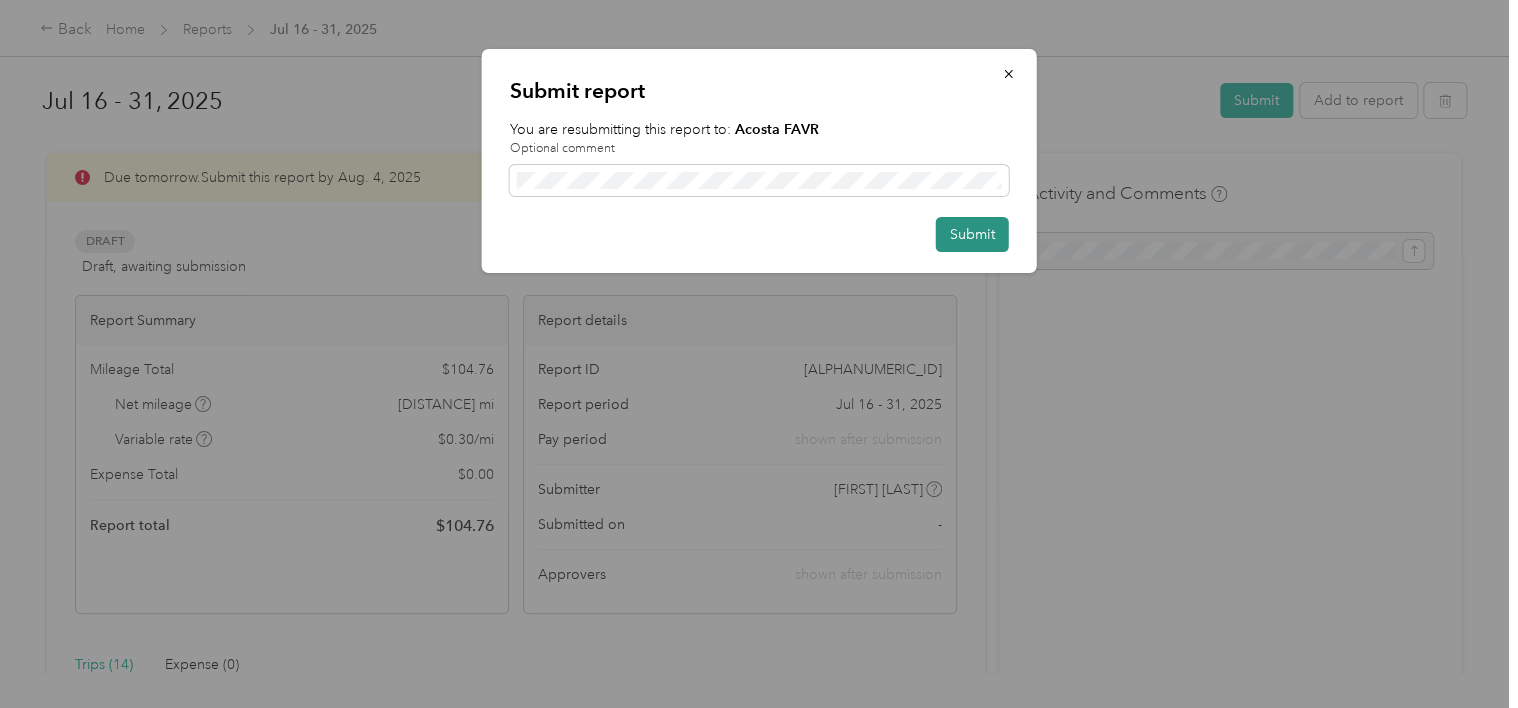 click on "Submit" at bounding box center [972, 234] 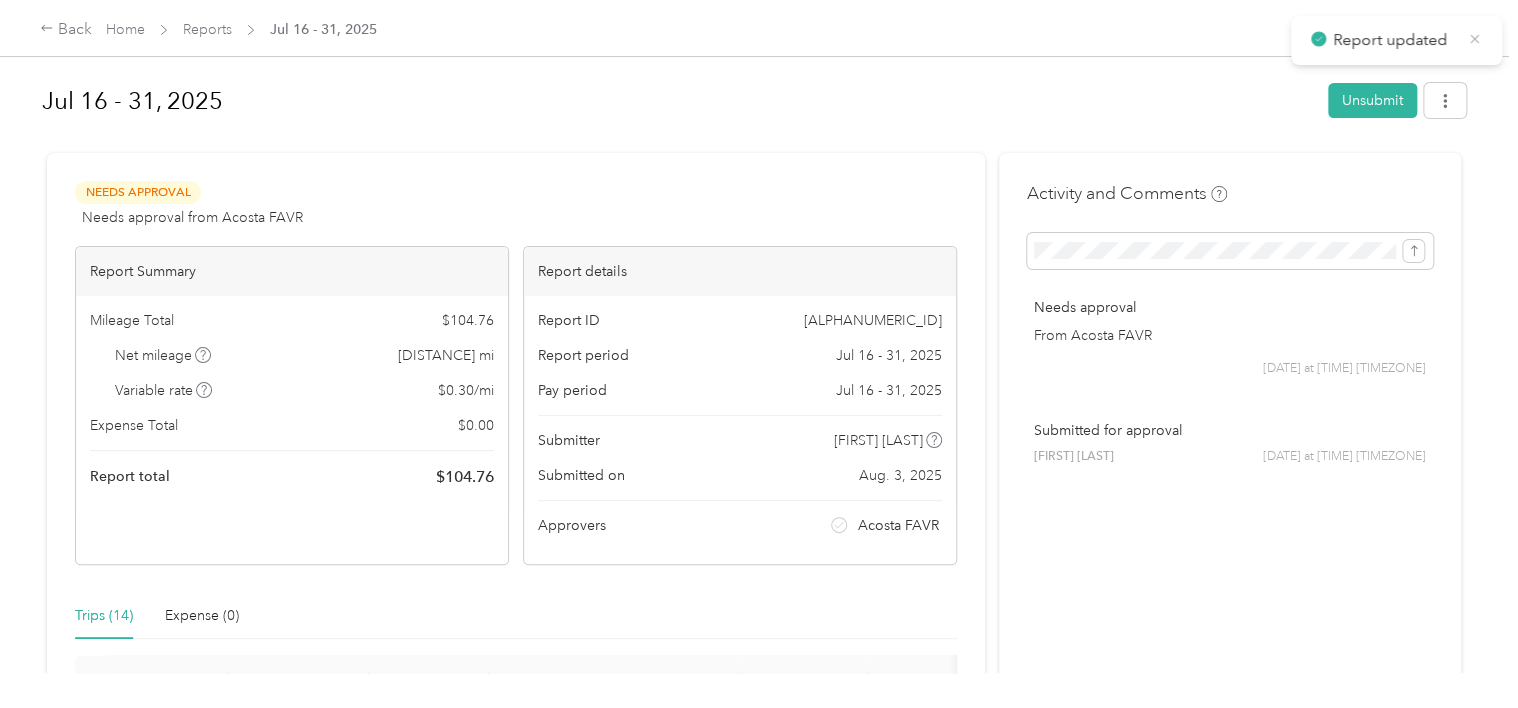 click 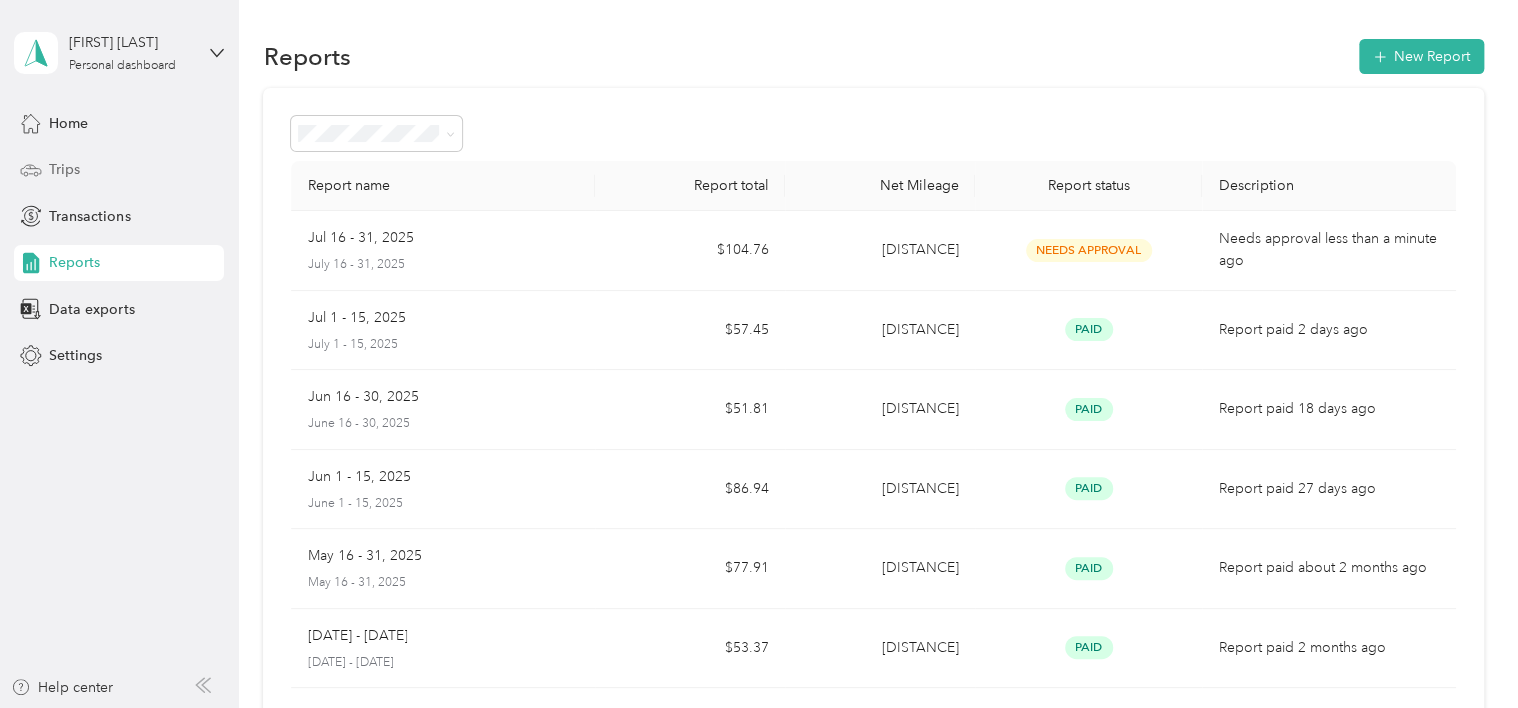 click on "Trips" at bounding box center (64, 169) 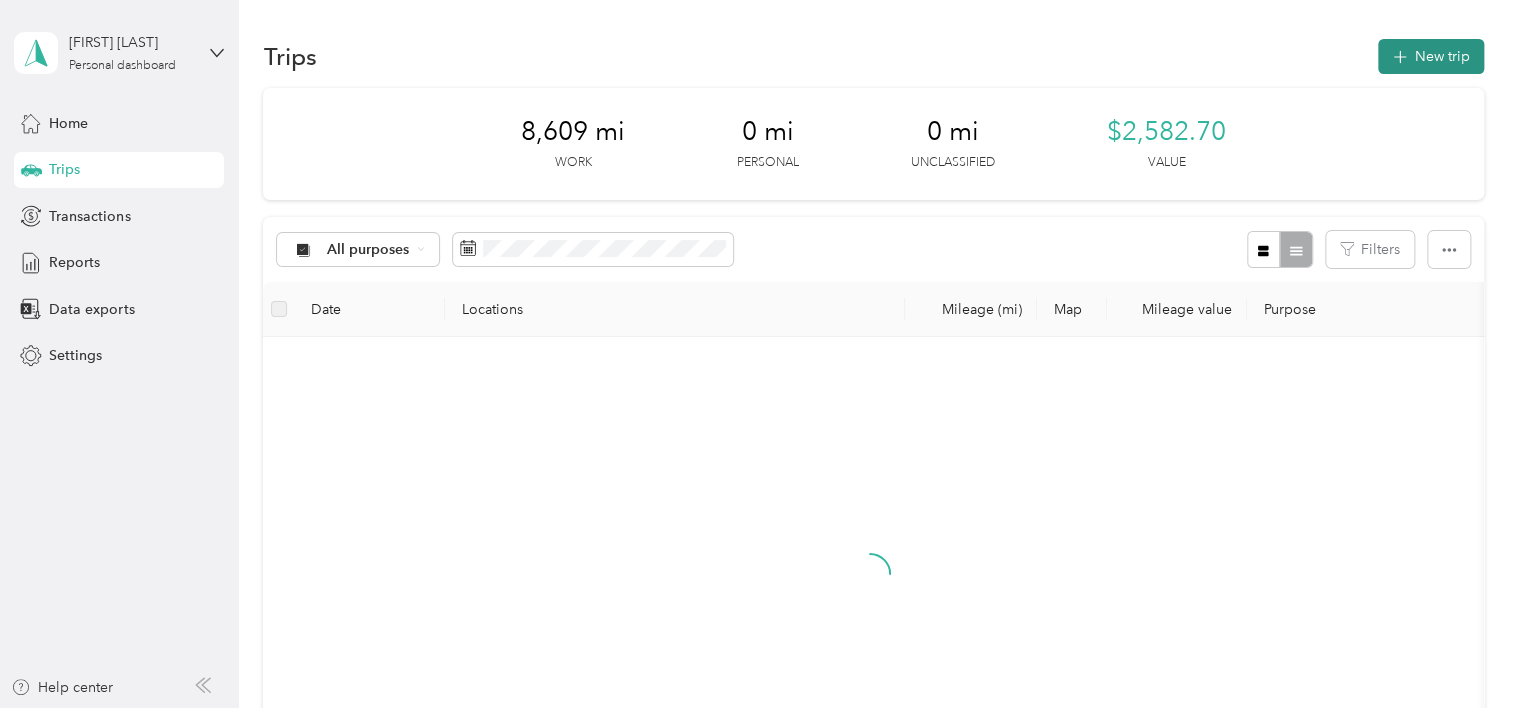 click on "New trip" at bounding box center (1431, 56) 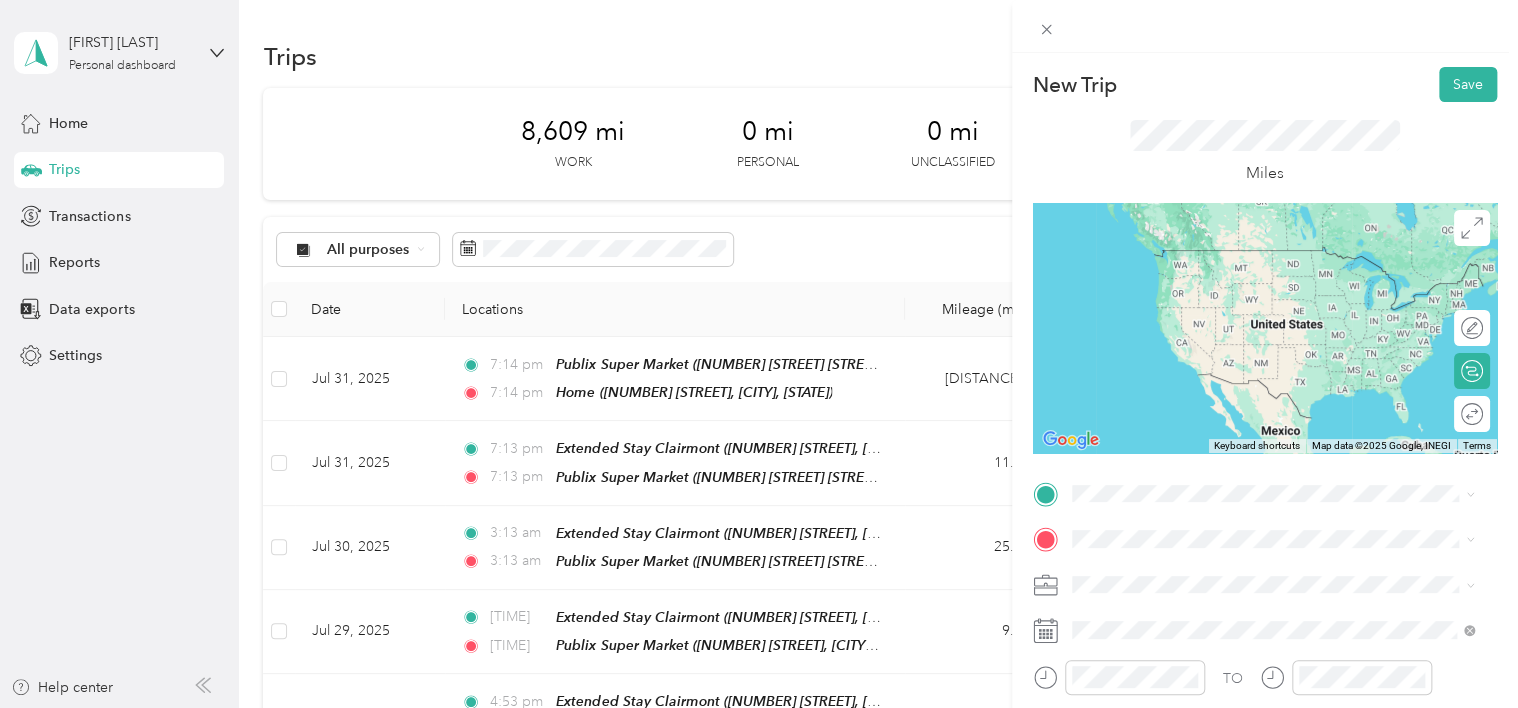 click on "Home [NUMBER] [STREET], [CITY], United States" at bounding box center (1268, 264) 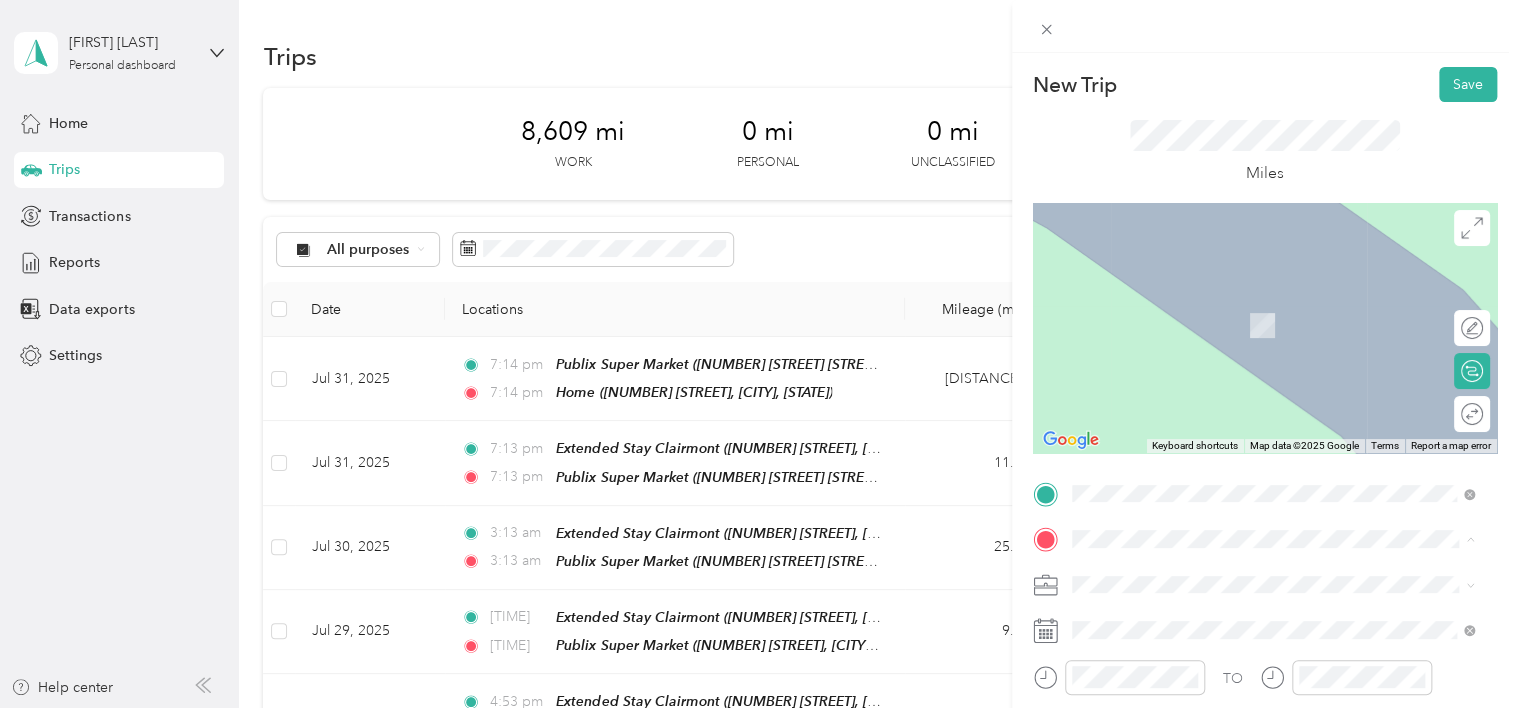 click on "[NUMBER] [STREET] [STREET_SUFFIX], [POSTAL_CODE], [CITY], [STATE], United States" at bounding box center [1259, 336] 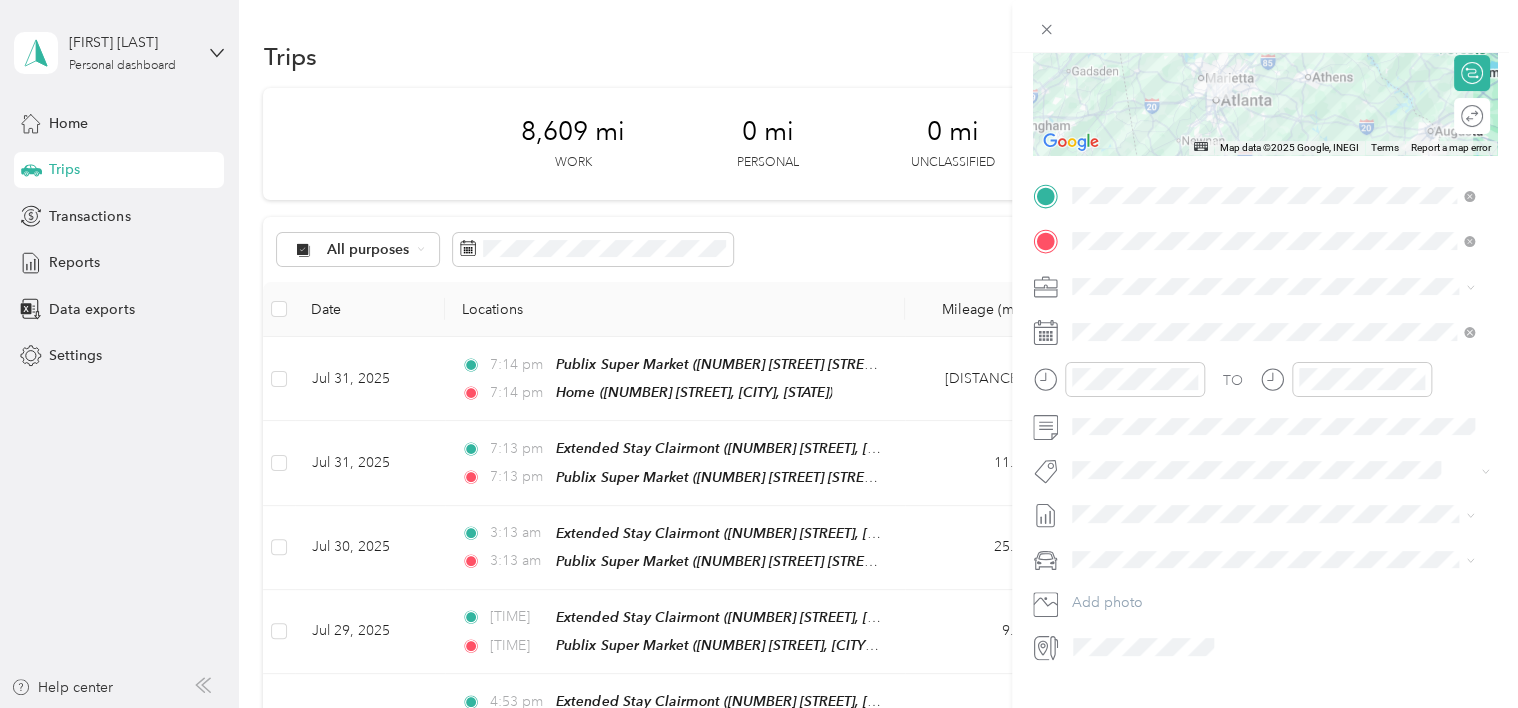 scroll, scrollTop: 300, scrollLeft: 0, axis: vertical 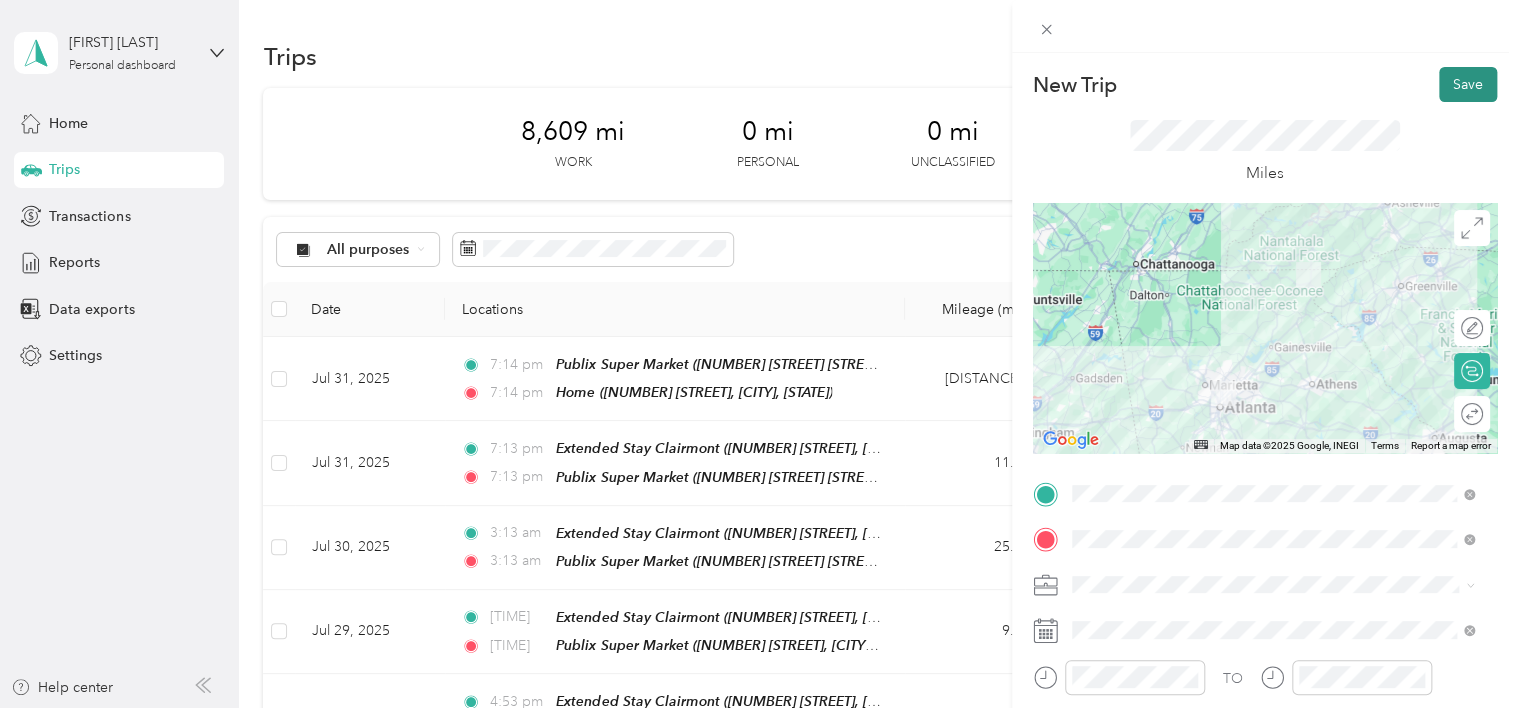 click on "Save" at bounding box center [1468, 84] 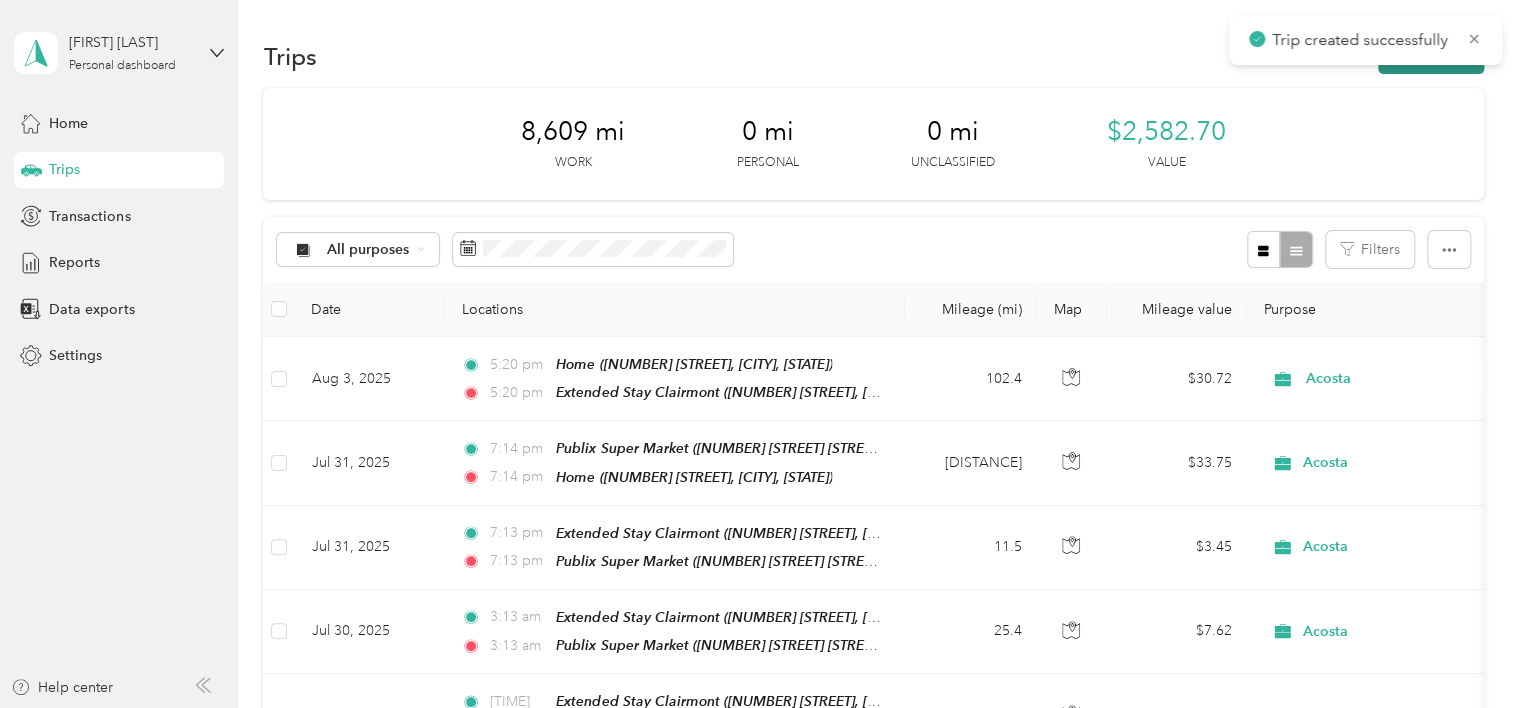 click on "New trip" at bounding box center (1431, 56) 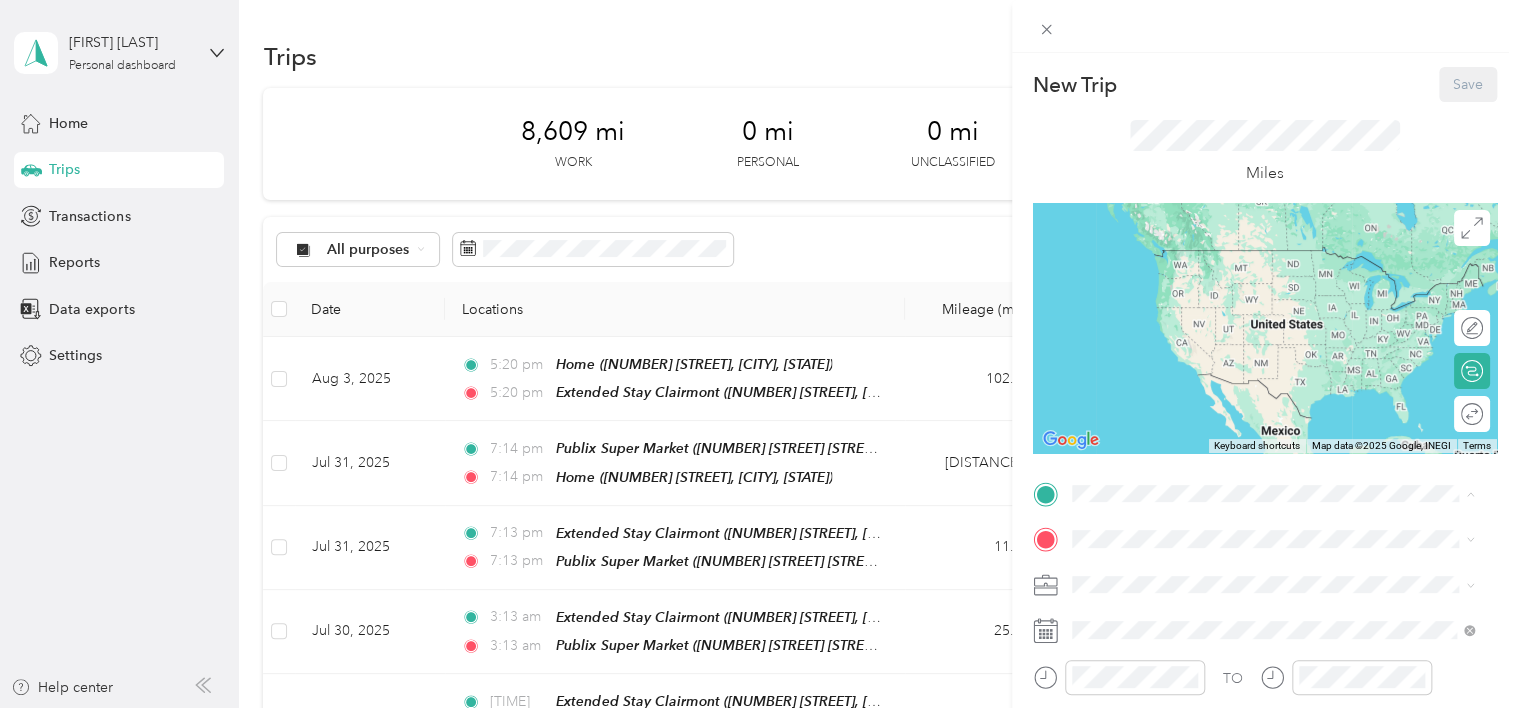 drag, startPoint x: 1211, startPoint y: 274, endPoint x: 1192, endPoint y: 316, distance: 46.09772 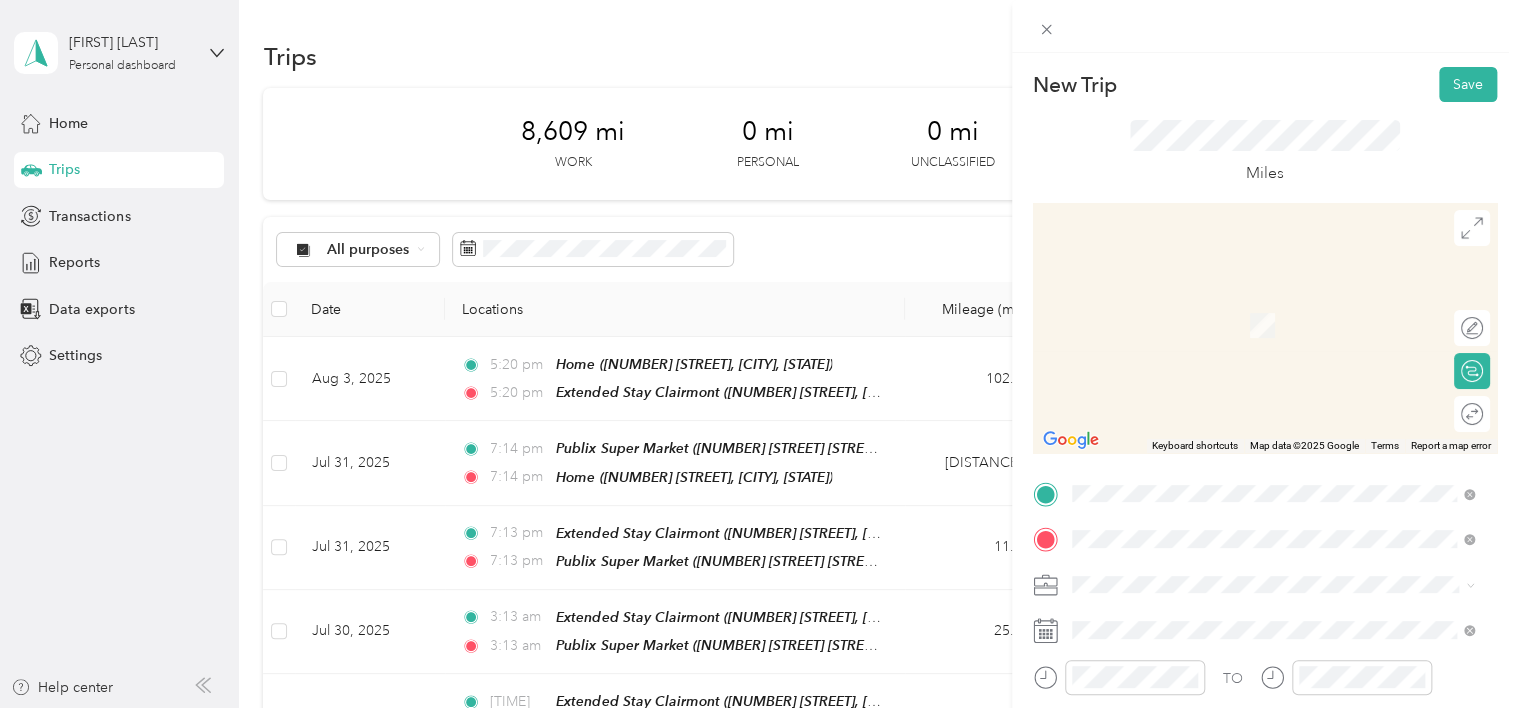 click on "[NUMBER] [STREET] [STREET_SUFFIX], [POSTAL_CODE], [CITY], [STATE], USA" at bounding box center (1232, 343) 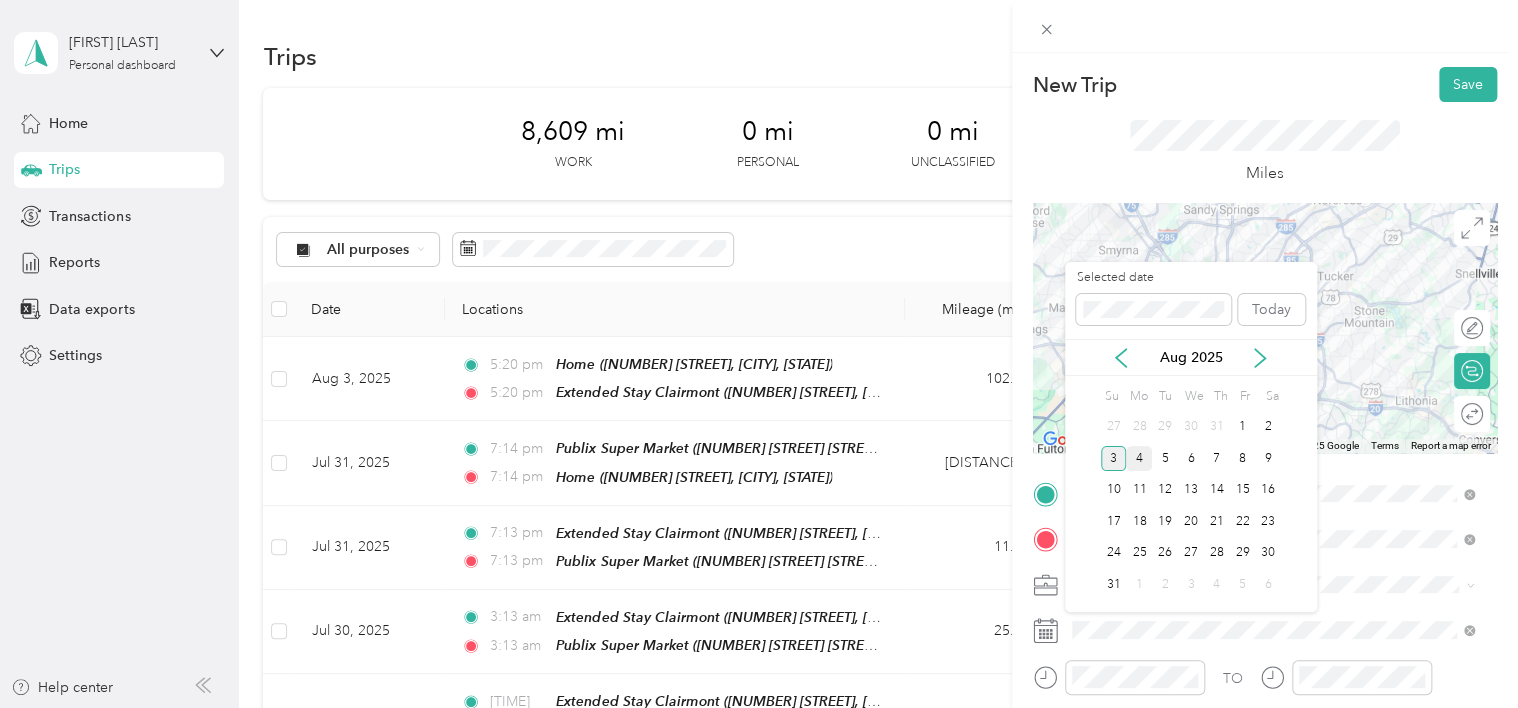 click on "4" at bounding box center [1139, 458] 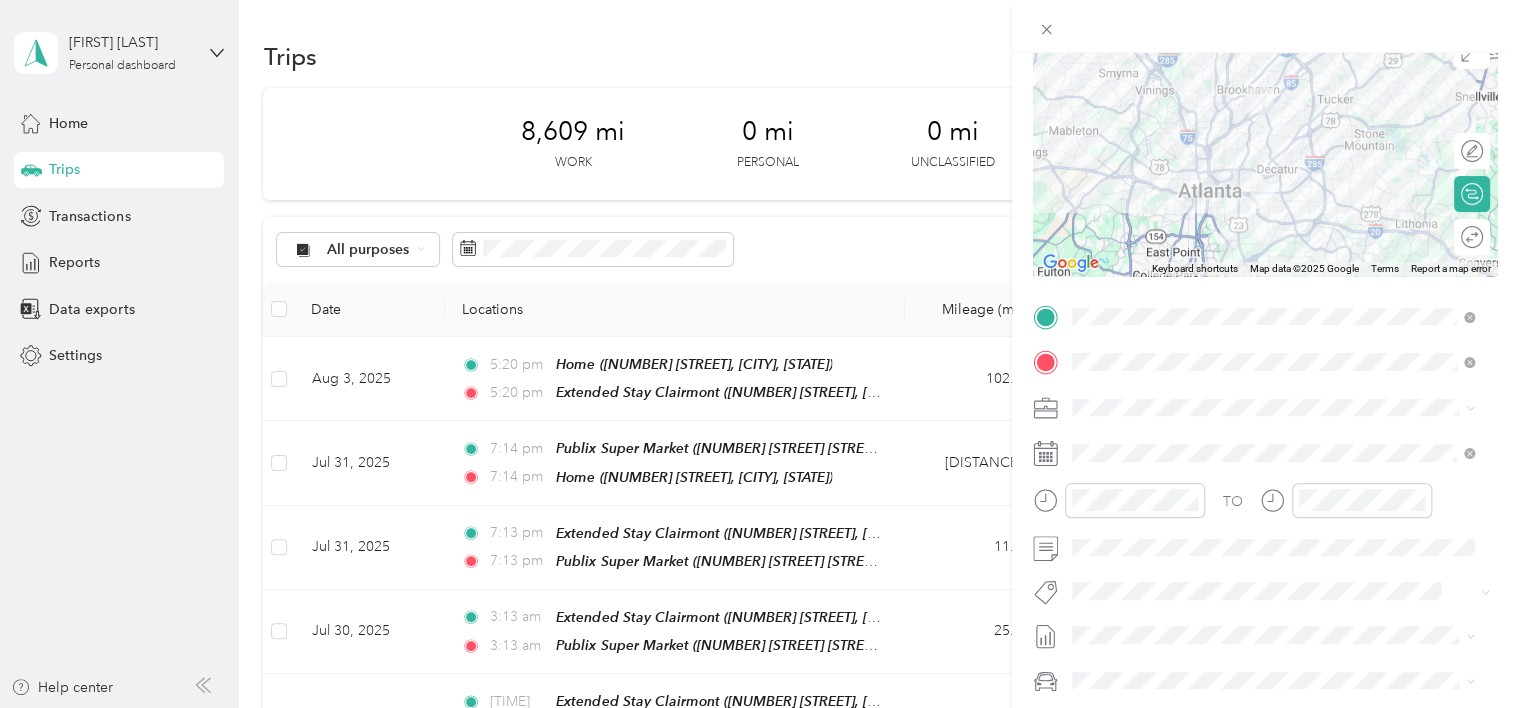 scroll, scrollTop: 200, scrollLeft: 0, axis: vertical 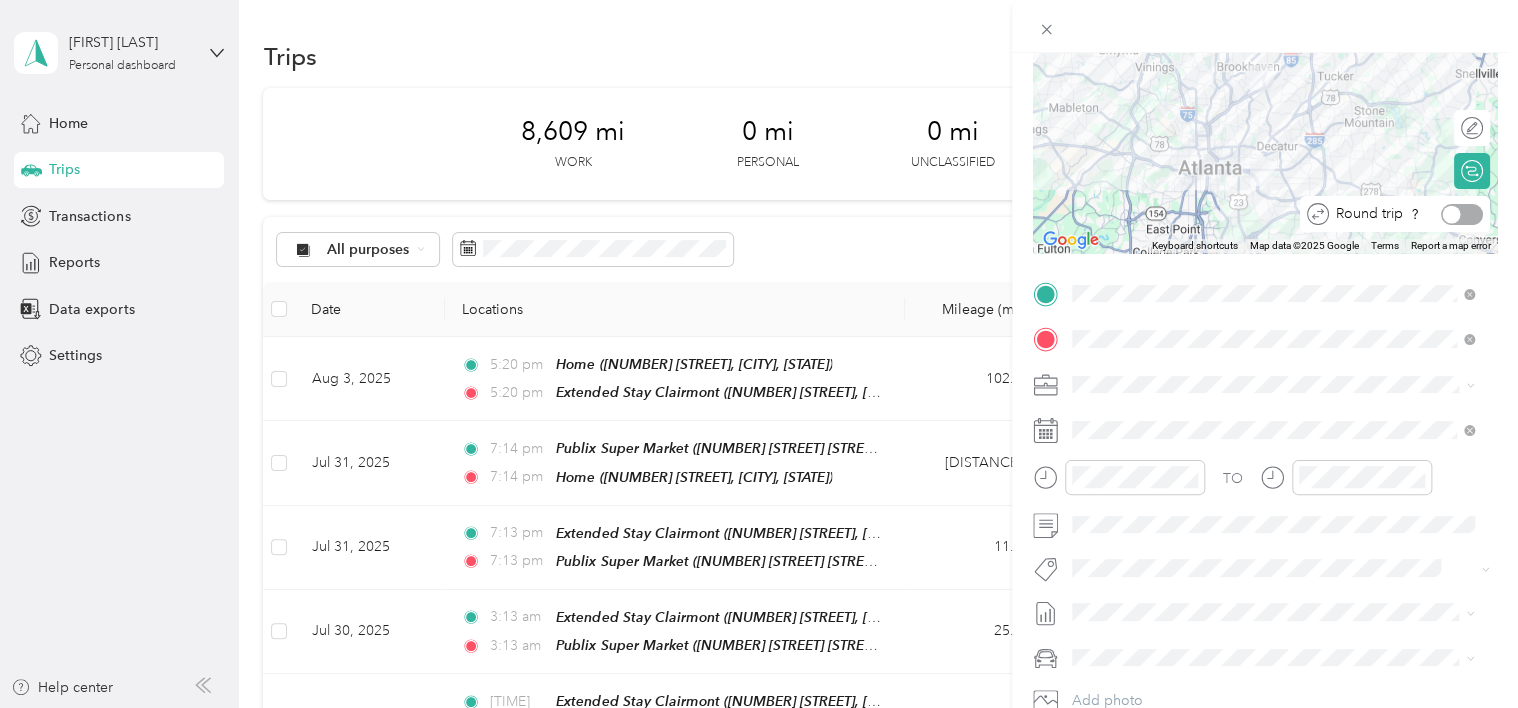 click at bounding box center [1452, 214] 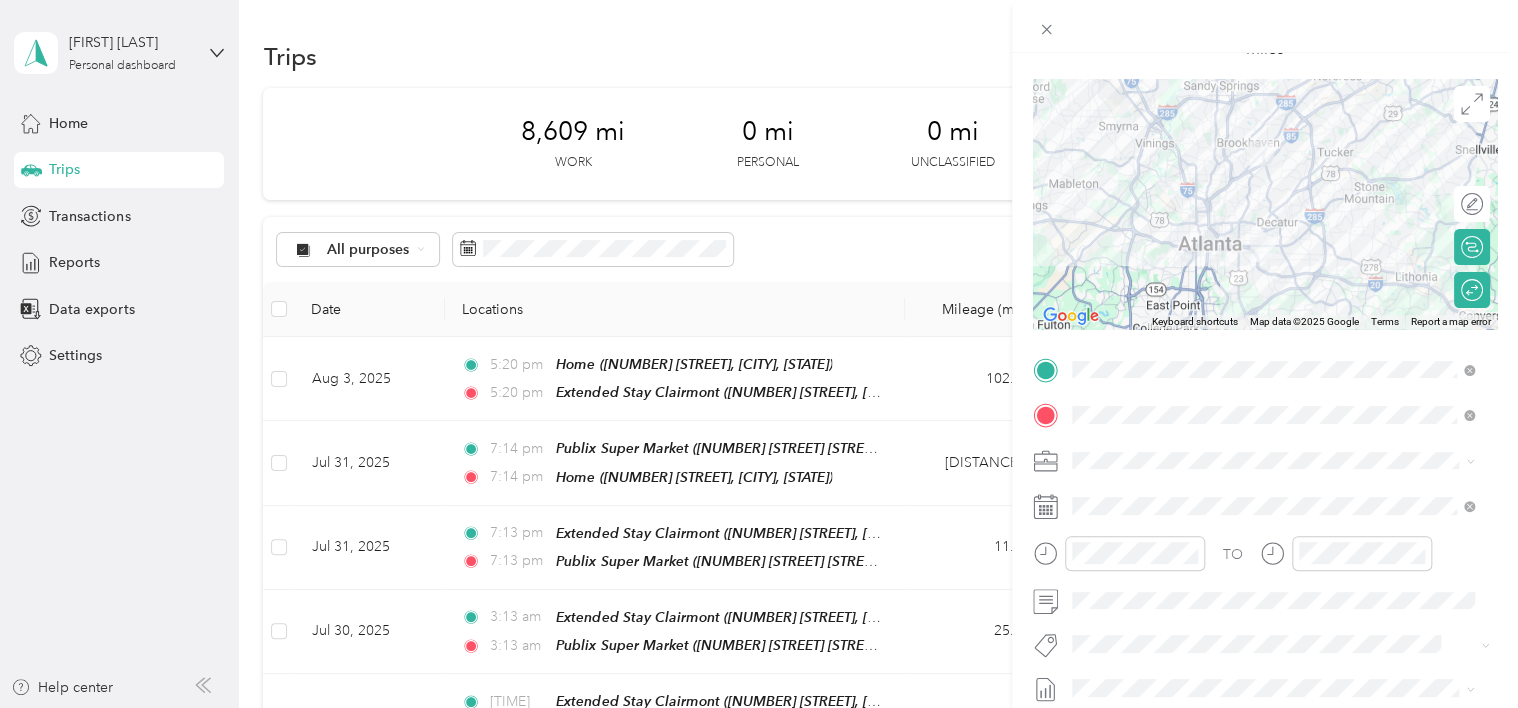 scroll, scrollTop: 0, scrollLeft: 0, axis: both 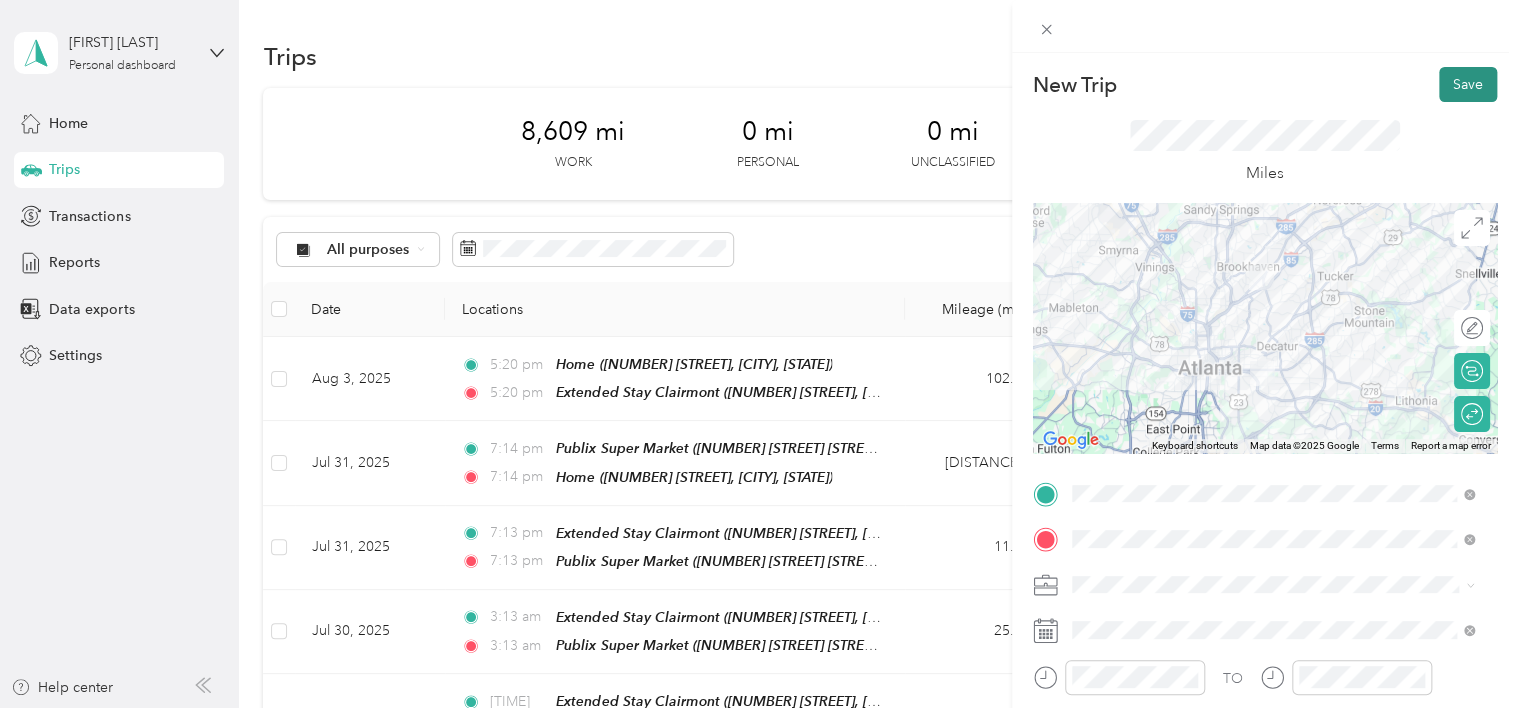 click on "Save" at bounding box center [1468, 84] 